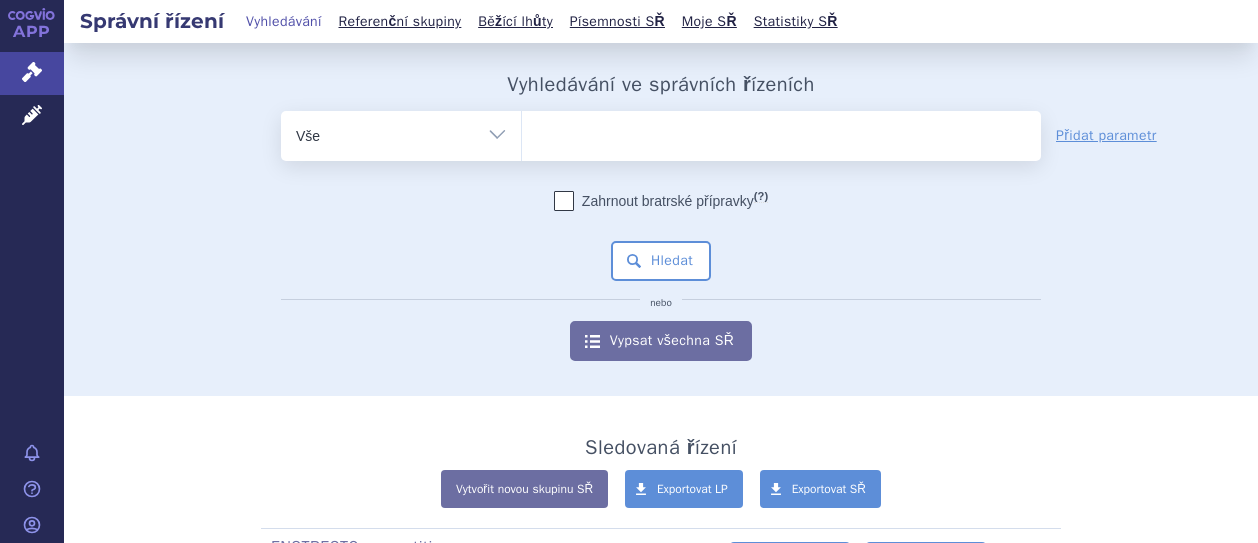 scroll, scrollTop: 0, scrollLeft: 0, axis: both 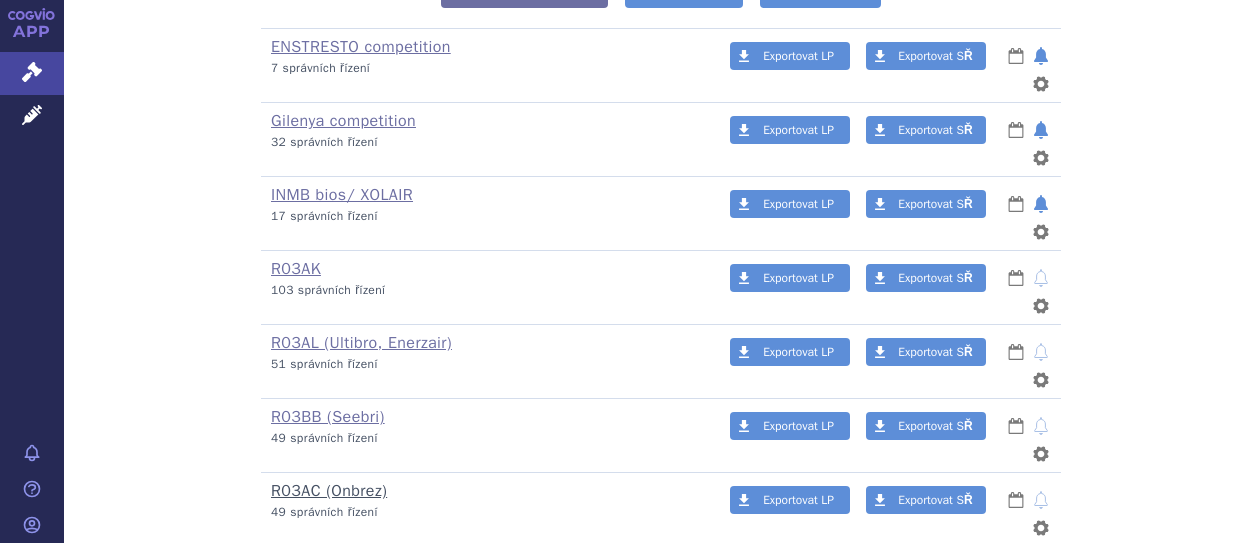click on "R03AC (Onbrez)" at bounding box center (329, 491) 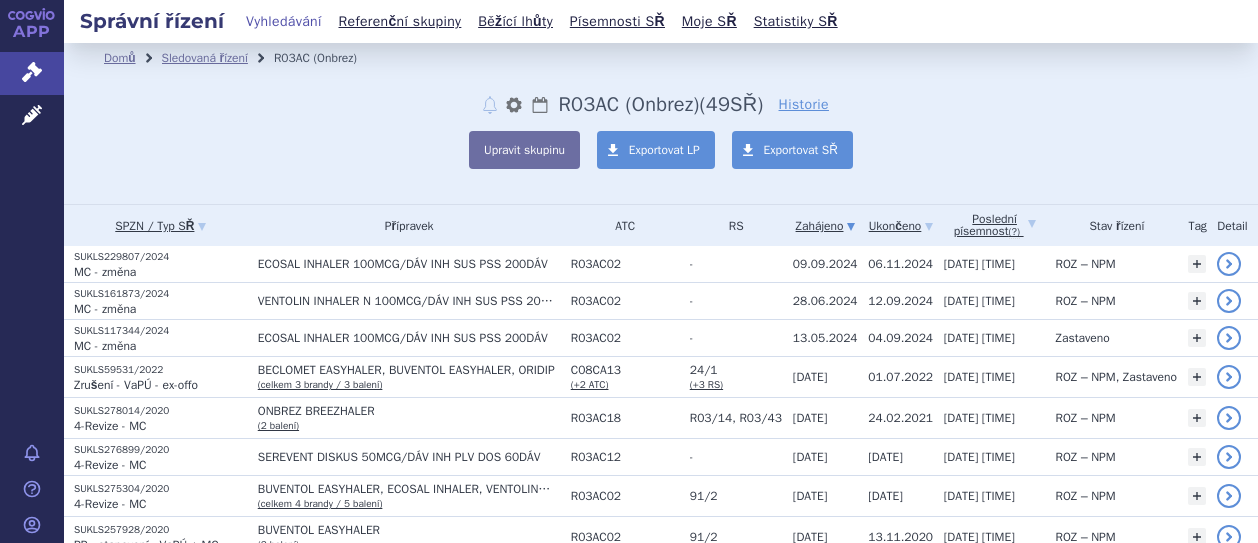 scroll, scrollTop: 0, scrollLeft: 0, axis: both 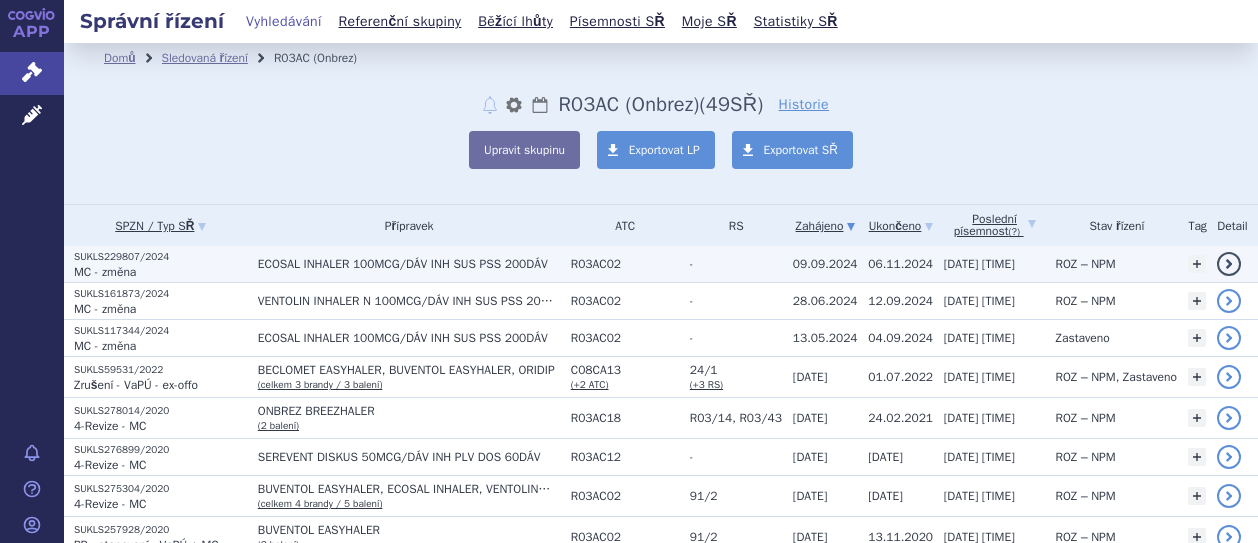 click on "MC - změna" at bounding box center [105, 272] 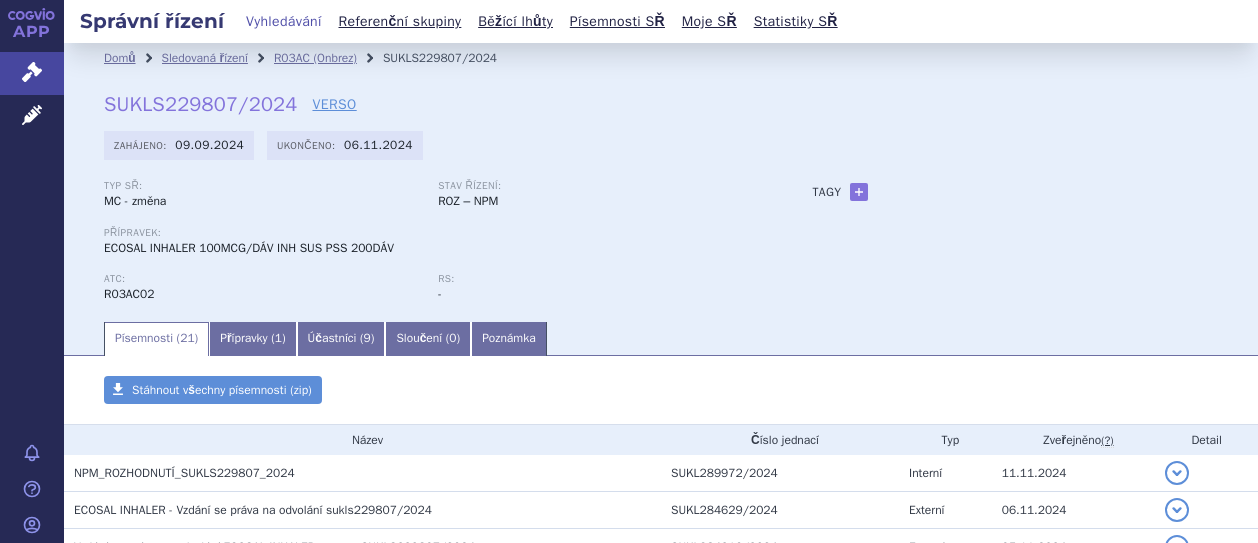 scroll, scrollTop: 0, scrollLeft: 0, axis: both 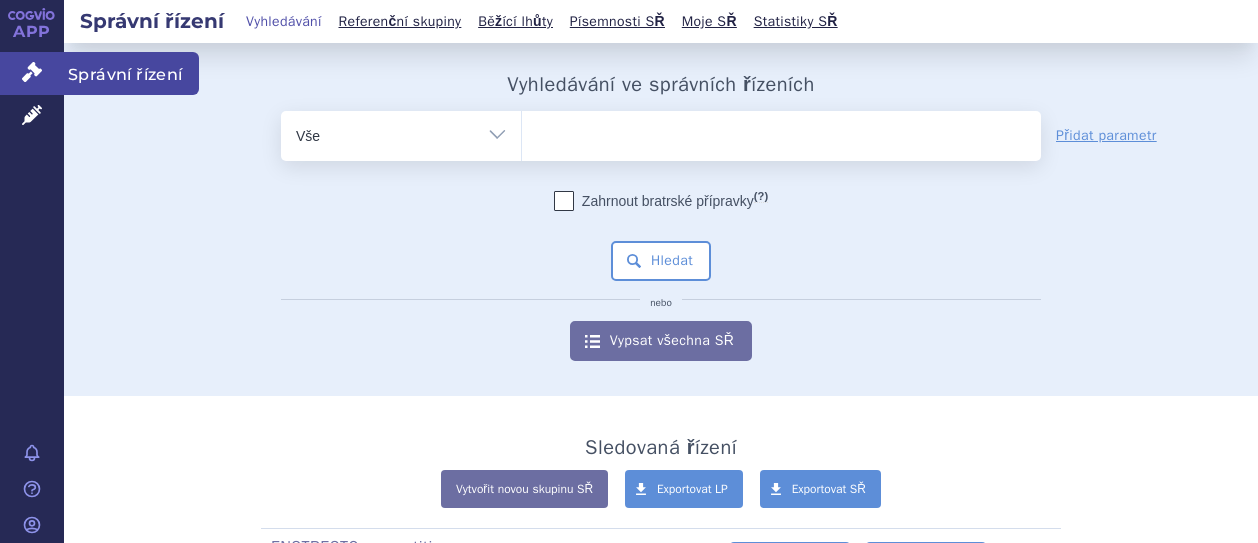 click at bounding box center (32, 72) 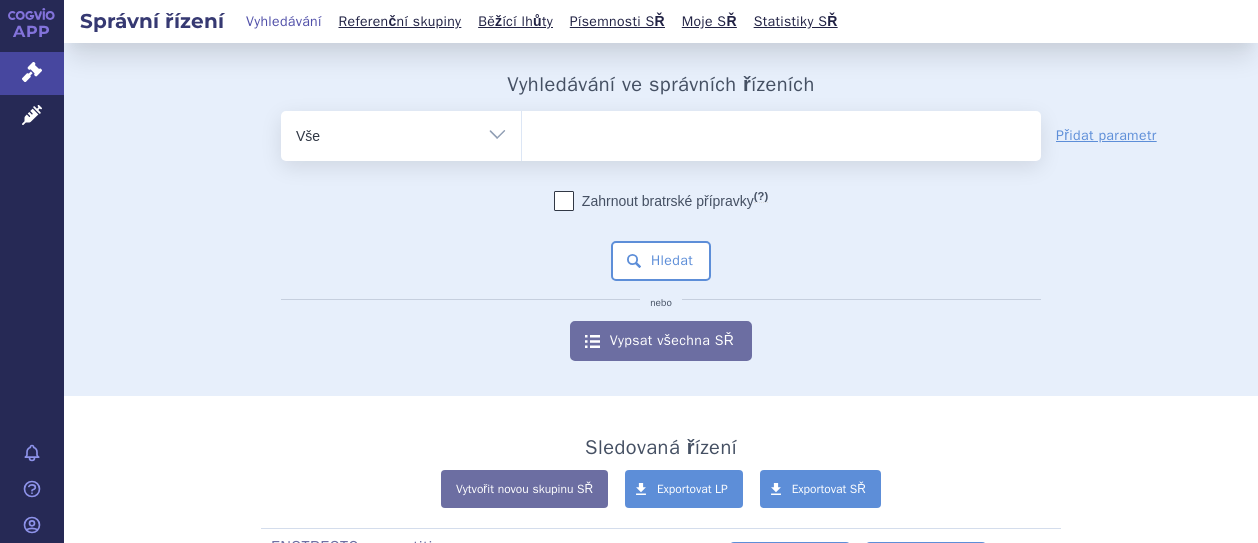scroll, scrollTop: 0, scrollLeft: 0, axis: both 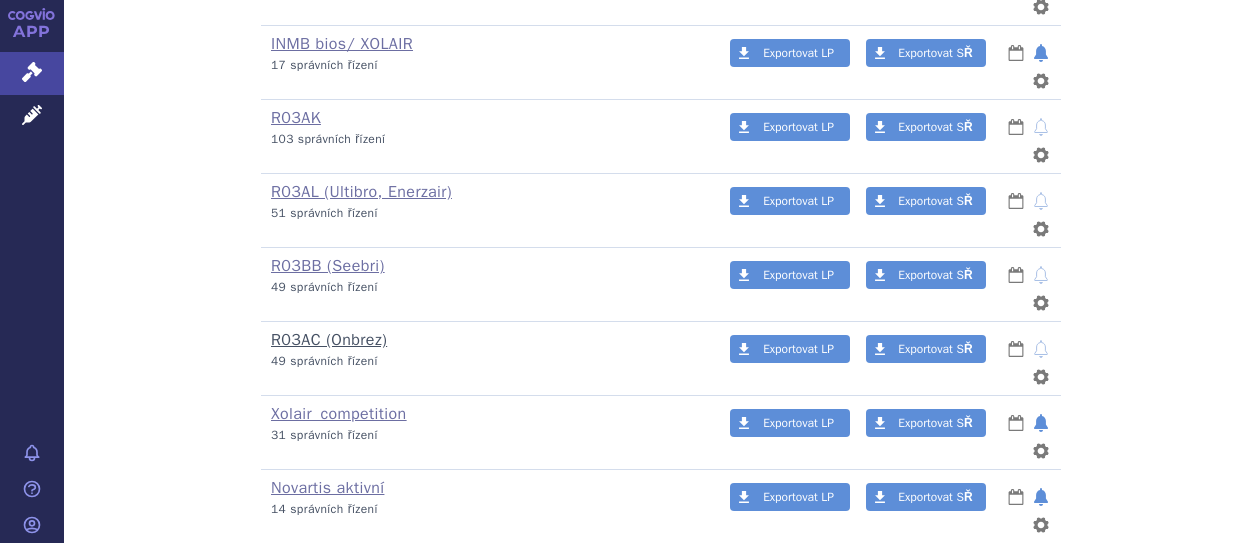 click on "R03AC (Onbrez)" at bounding box center [329, 340] 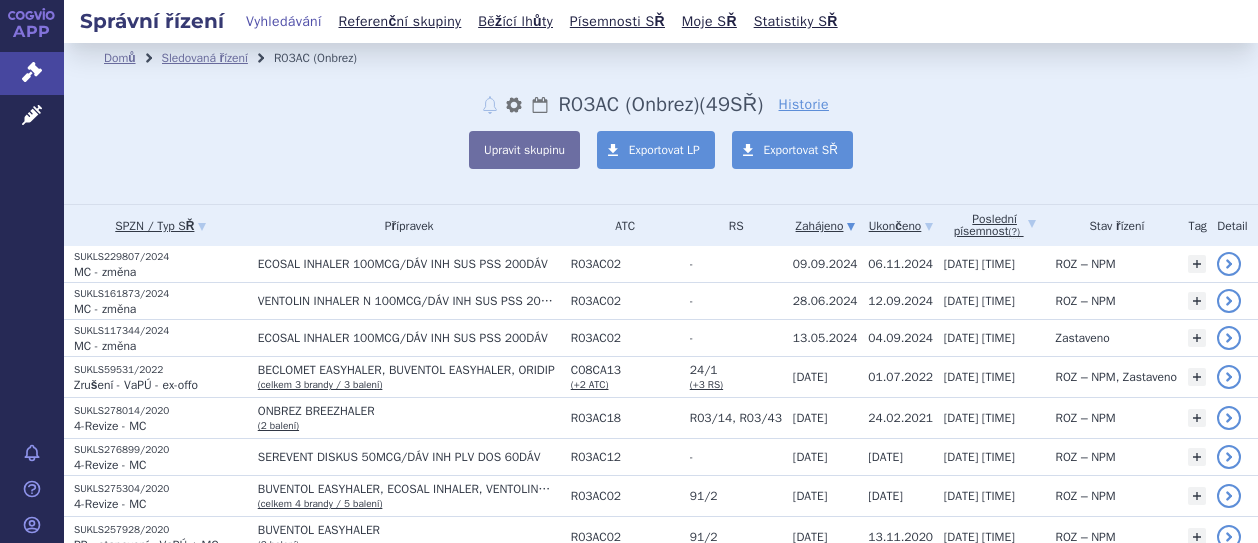 scroll, scrollTop: 0, scrollLeft: 0, axis: both 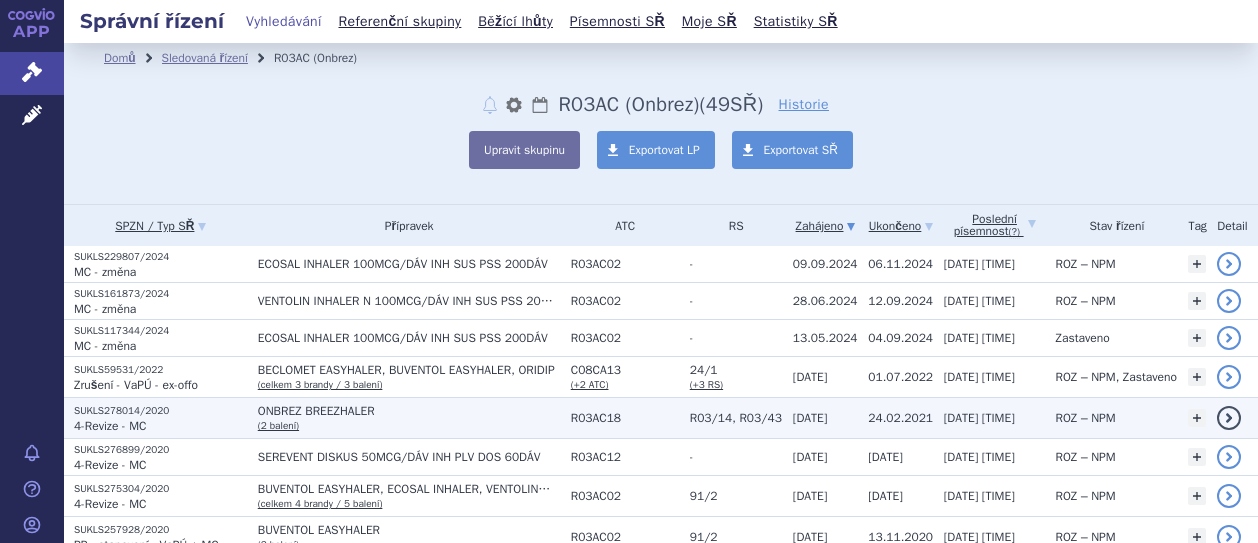 click on "ONBREZ BREEZHALER
(2 balení)" at bounding box center (409, 264) 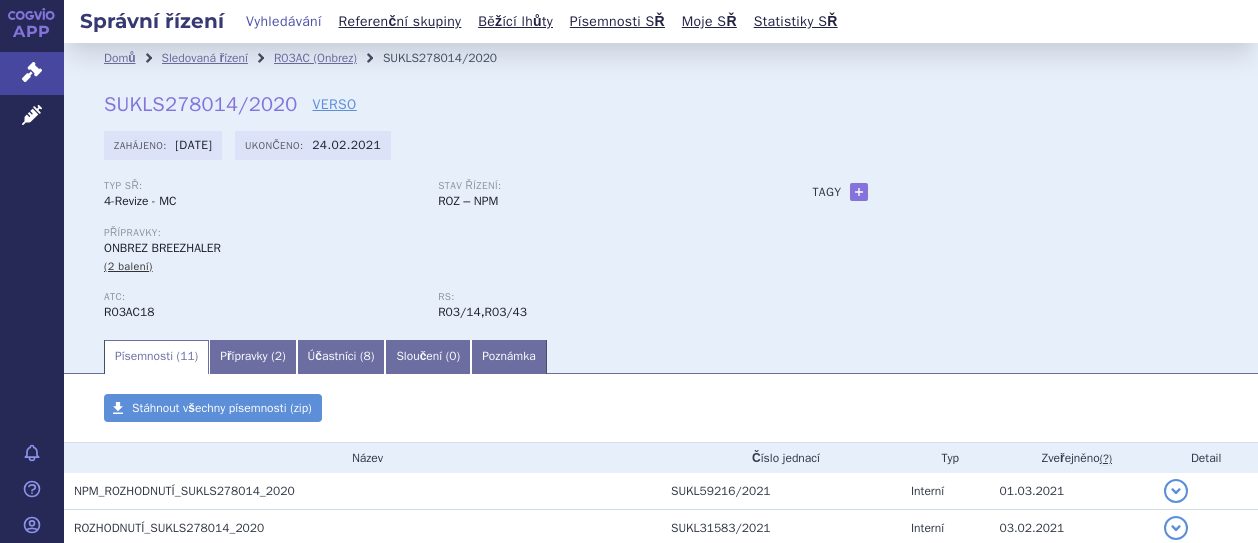 scroll, scrollTop: 0, scrollLeft: 0, axis: both 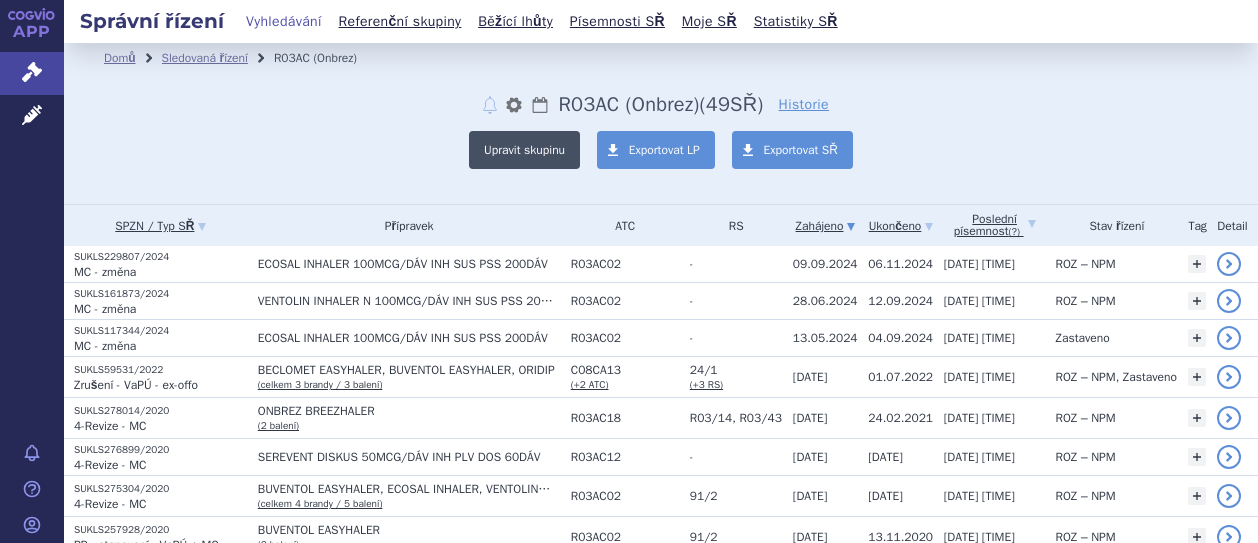 click on "Upravit skupinu" at bounding box center (524, 150) 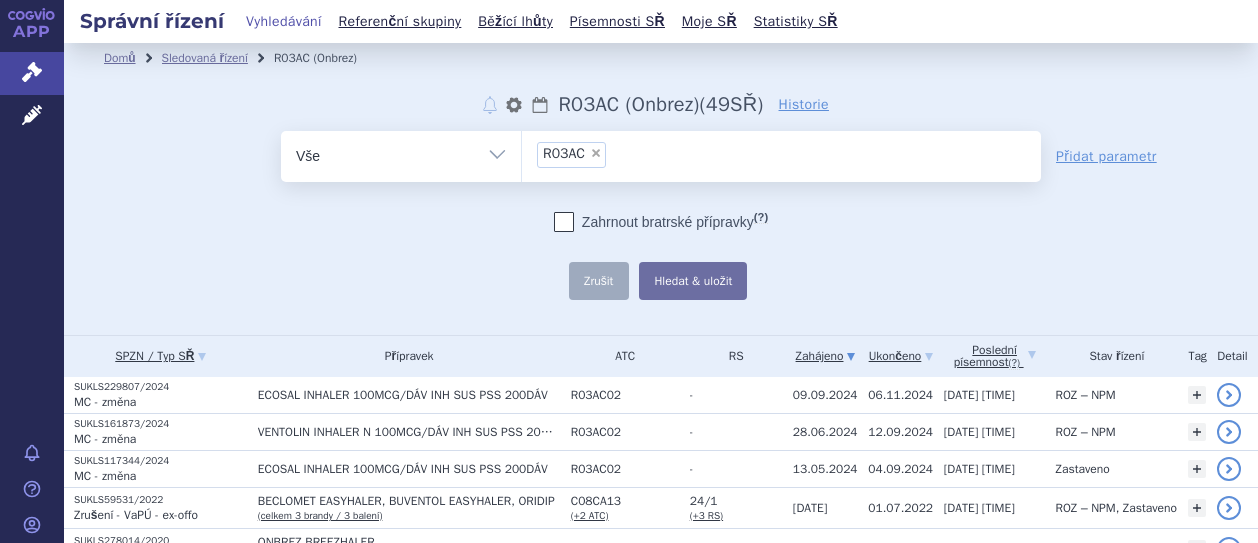 click on "odstranit
Vše
Spisová značka
Typ SŘ" at bounding box center [661, 215] 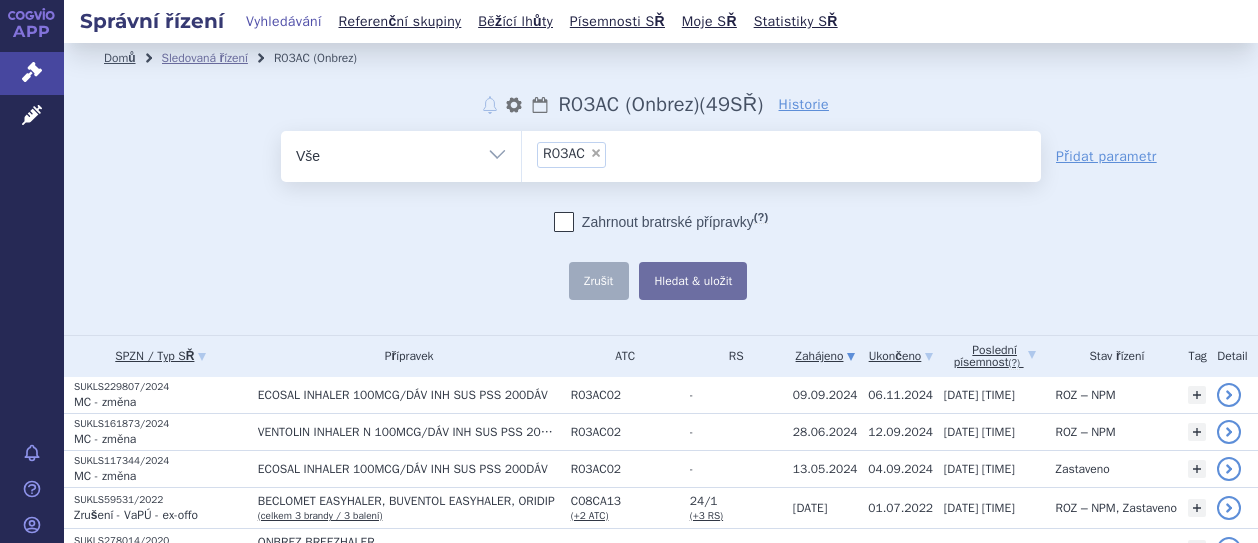 click on "Domů" at bounding box center (120, 58) 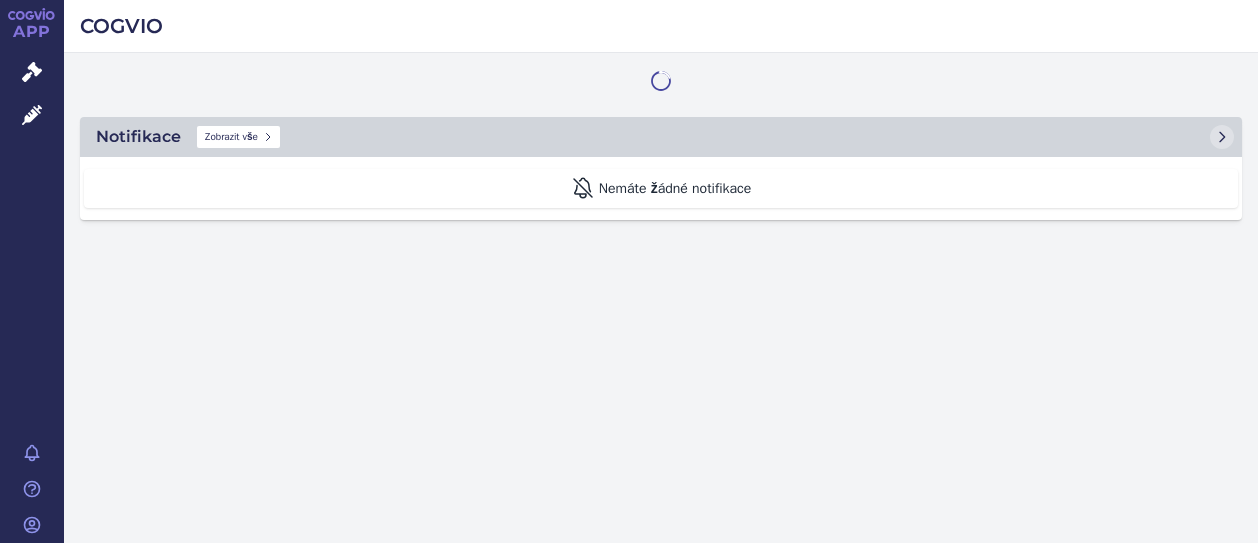 scroll, scrollTop: 0, scrollLeft: 0, axis: both 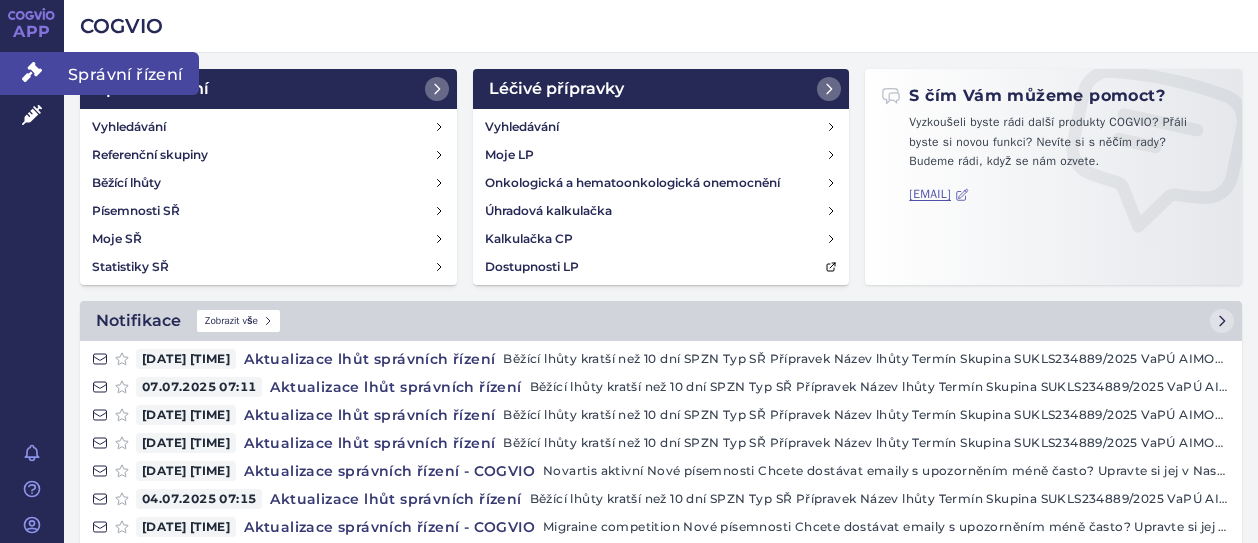 click at bounding box center [32, 72] 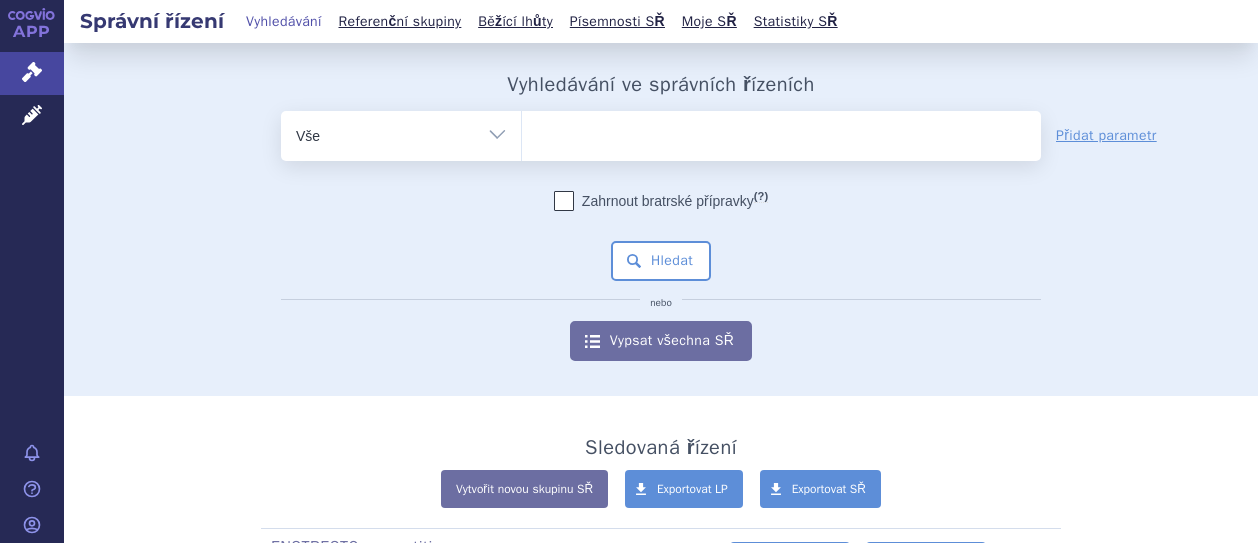 scroll, scrollTop: 0, scrollLeft: 0, axis: both 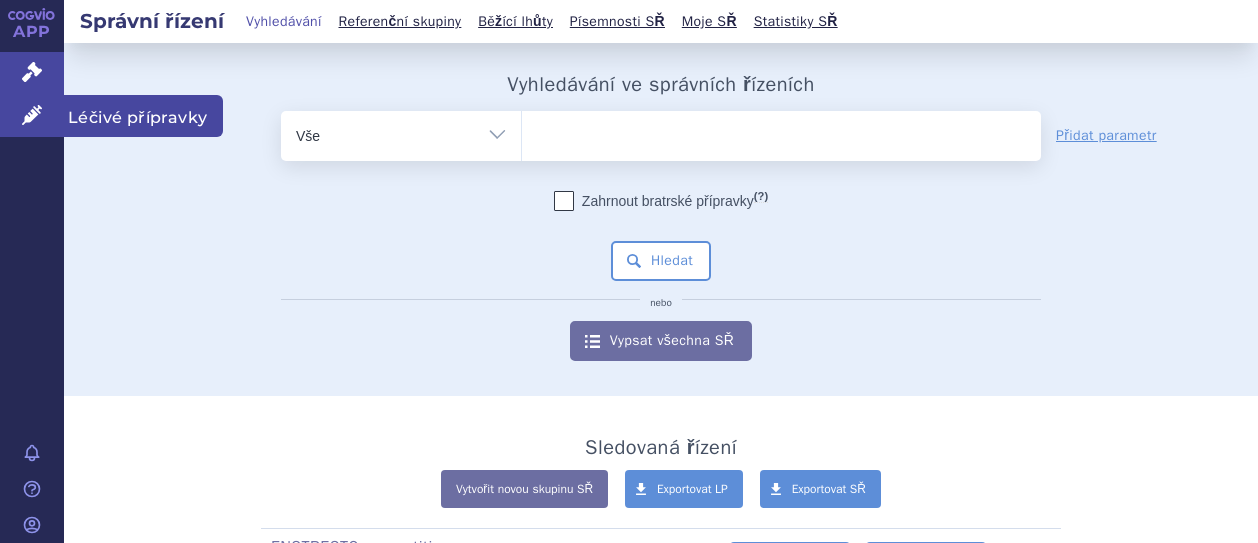 click at bounding box center (32, 115) 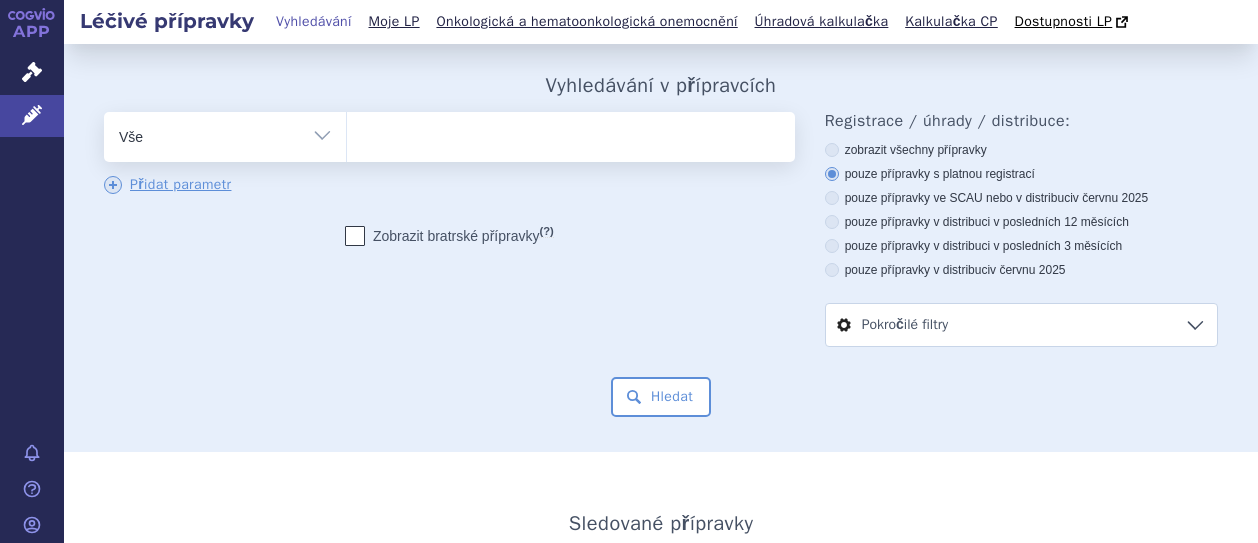 scroll, scrollTop: 0, scrollLeft: 0, axis: both 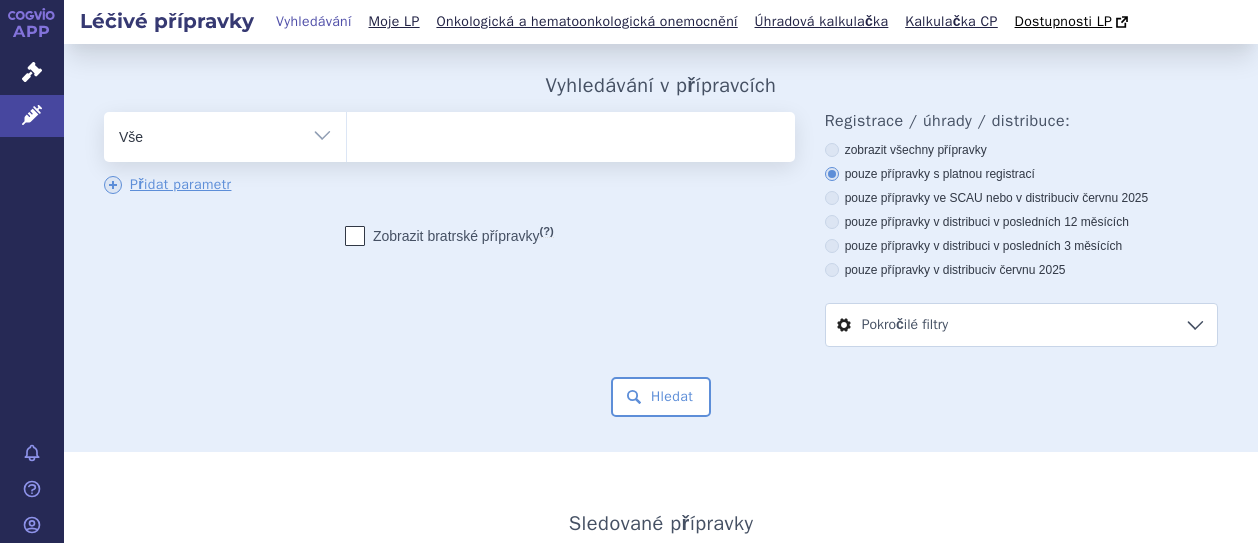 click at bounding box center (568, 133) 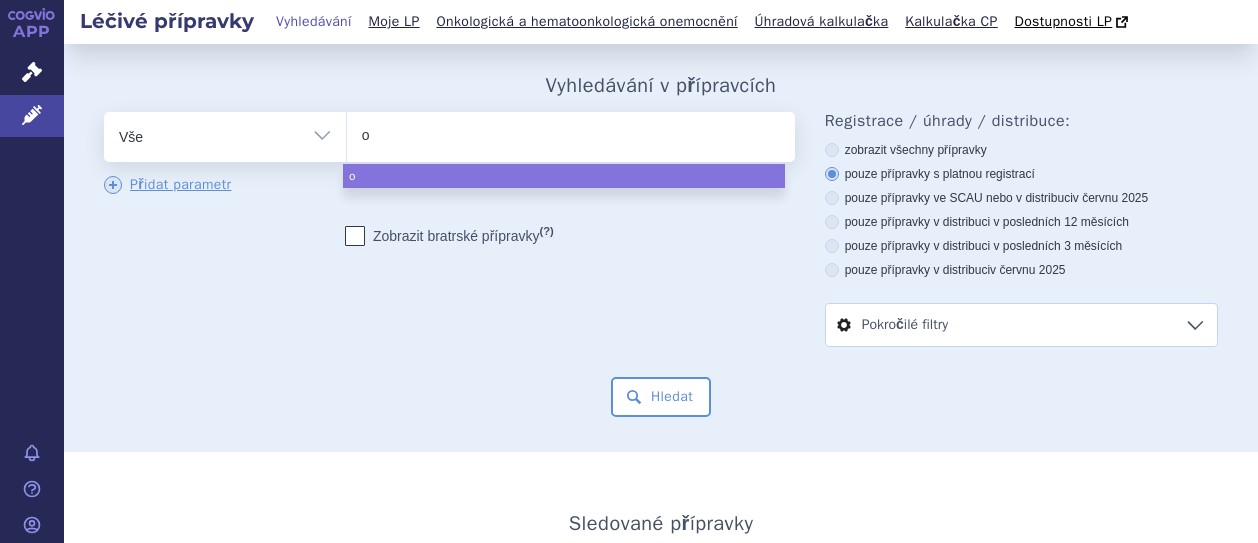 type on "on" 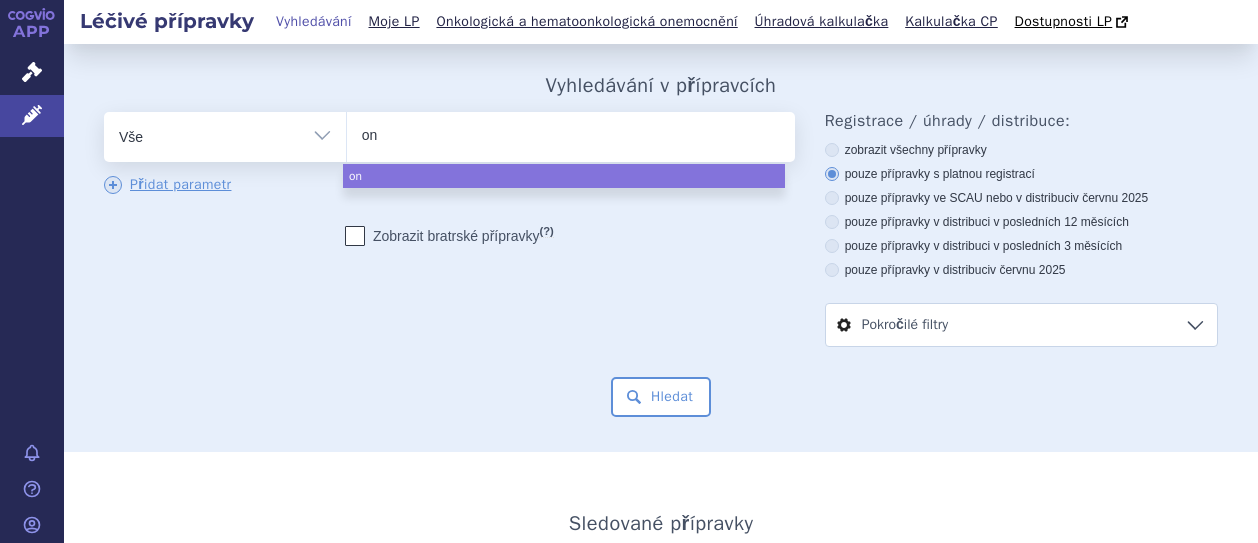 type on "onb" 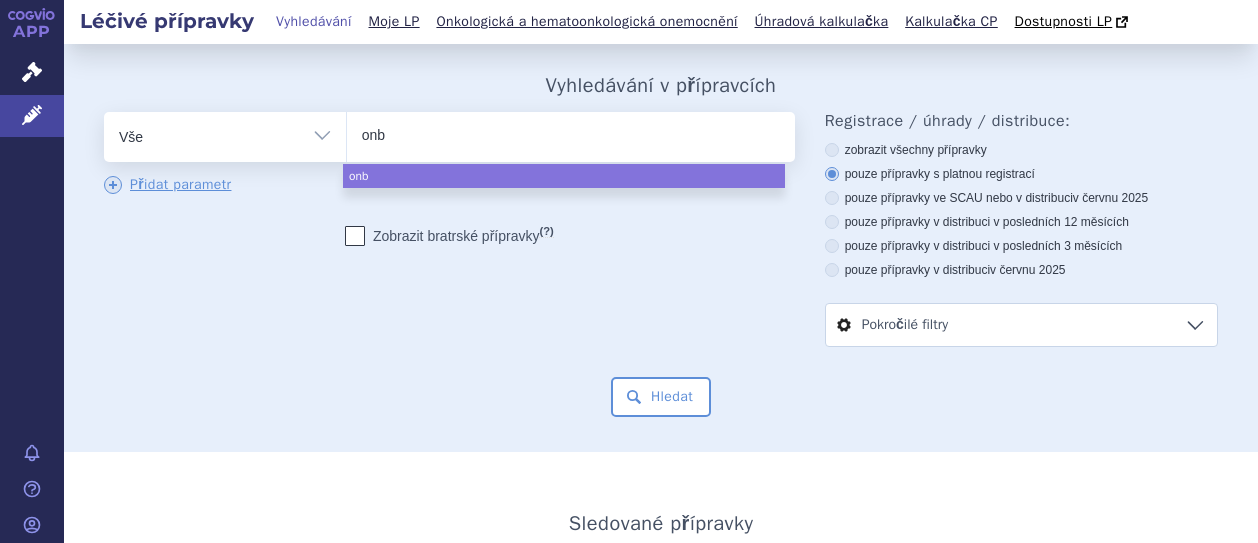 type on "onbr" 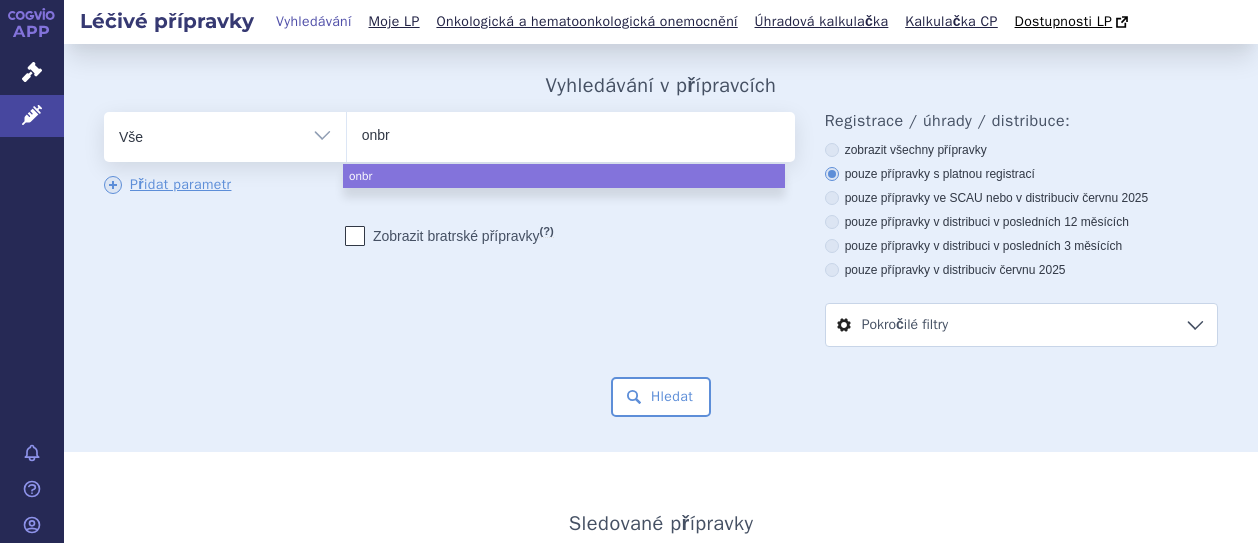 type on "onbre" 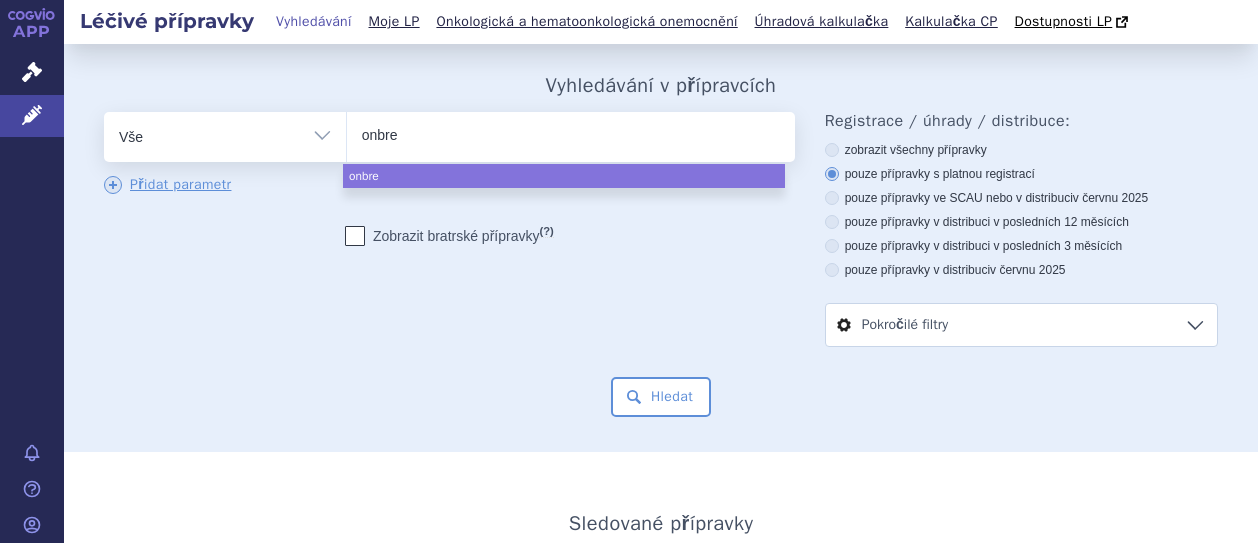 type on "onbrez" 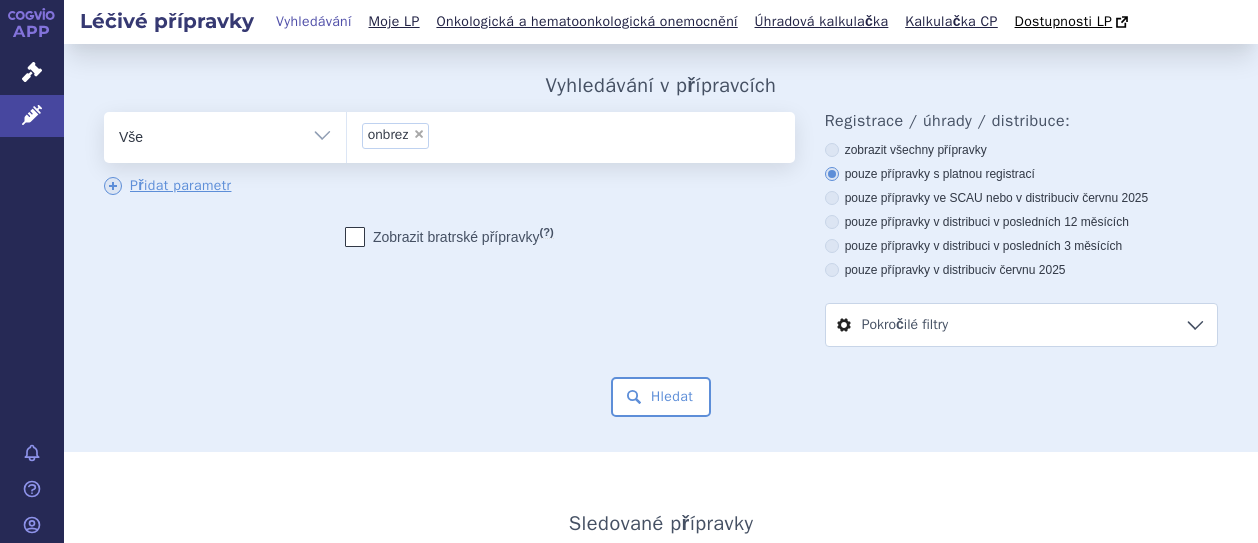 click on "odstranit
Vše
Přípravek/SUKL kód
MAH
VPOIS
ATC/Aktivní látka" at bounding box center (449, 194) 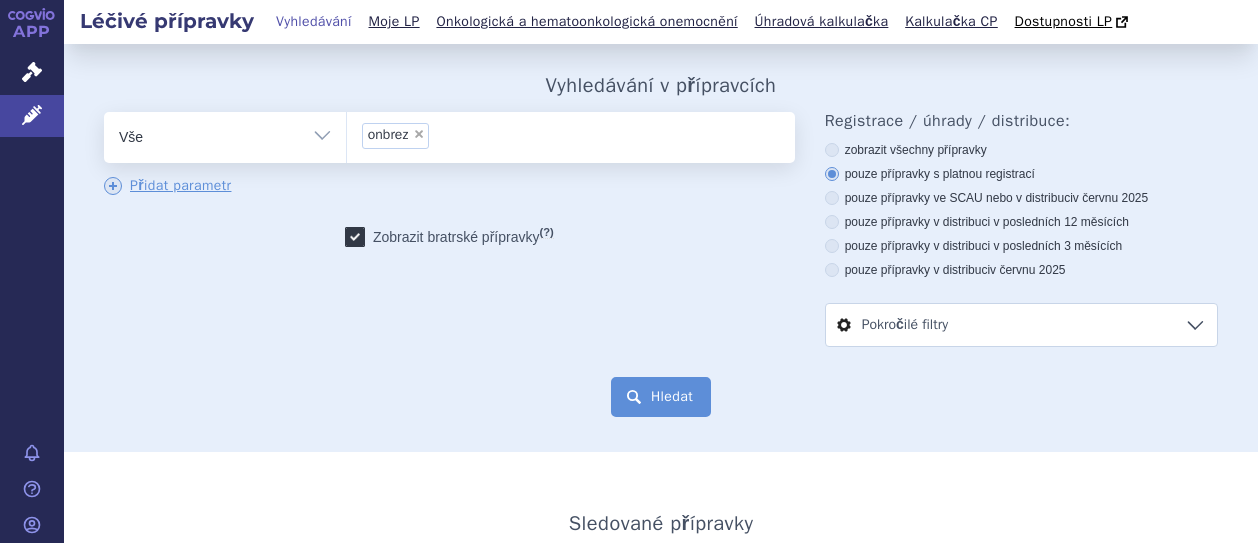 click on "Hledat" at bounding box center (661, 397) 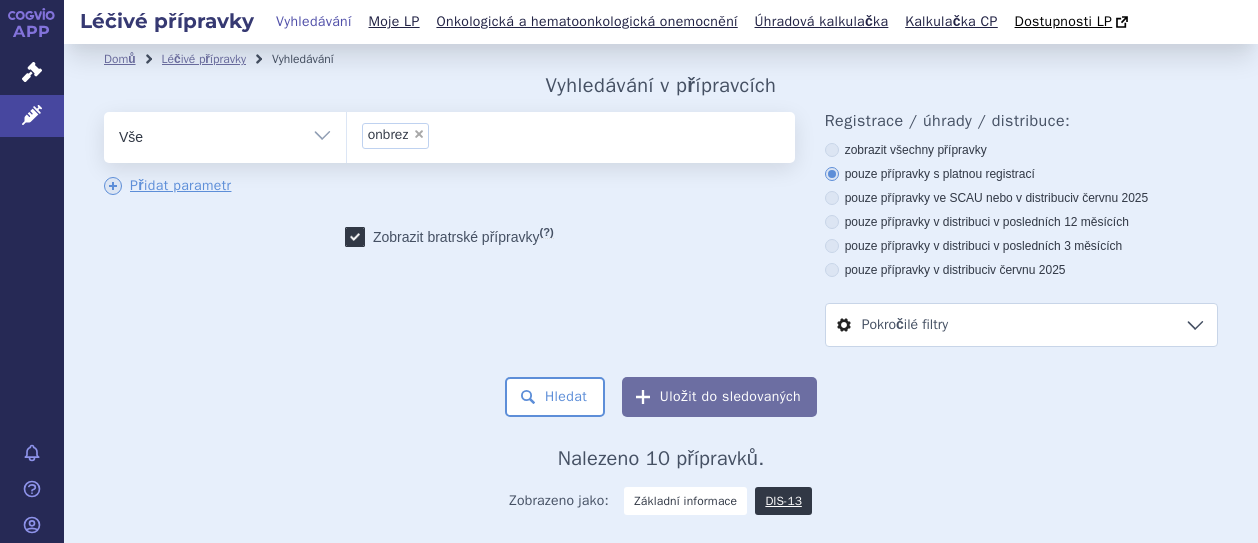 scroll, scrollTop: 0, scrollLeft: 0, axis: both 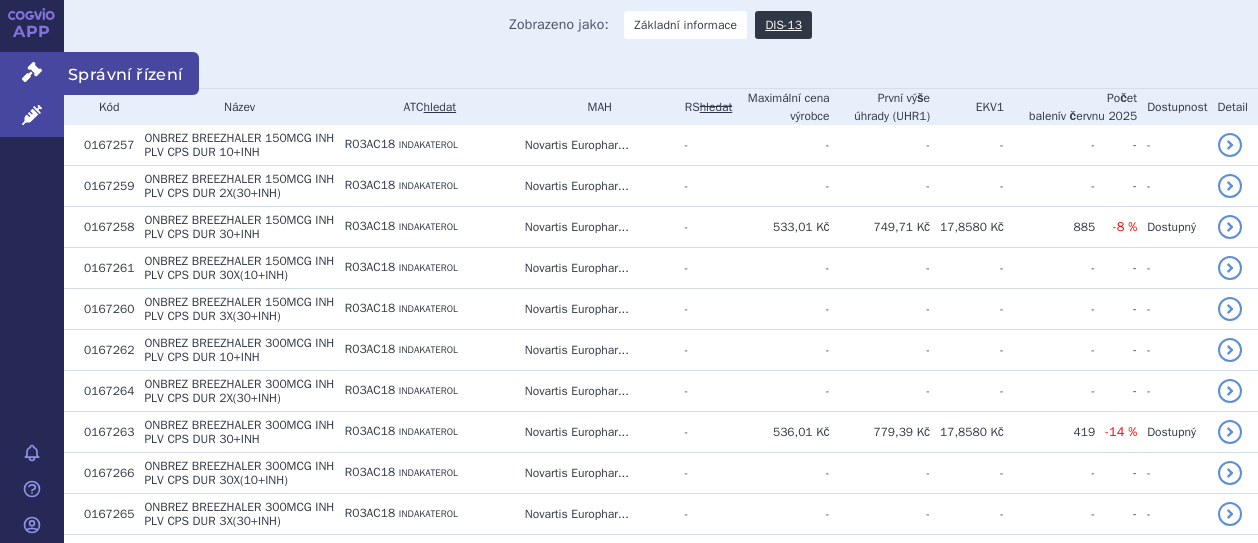 click at bounding box center [32, 72] 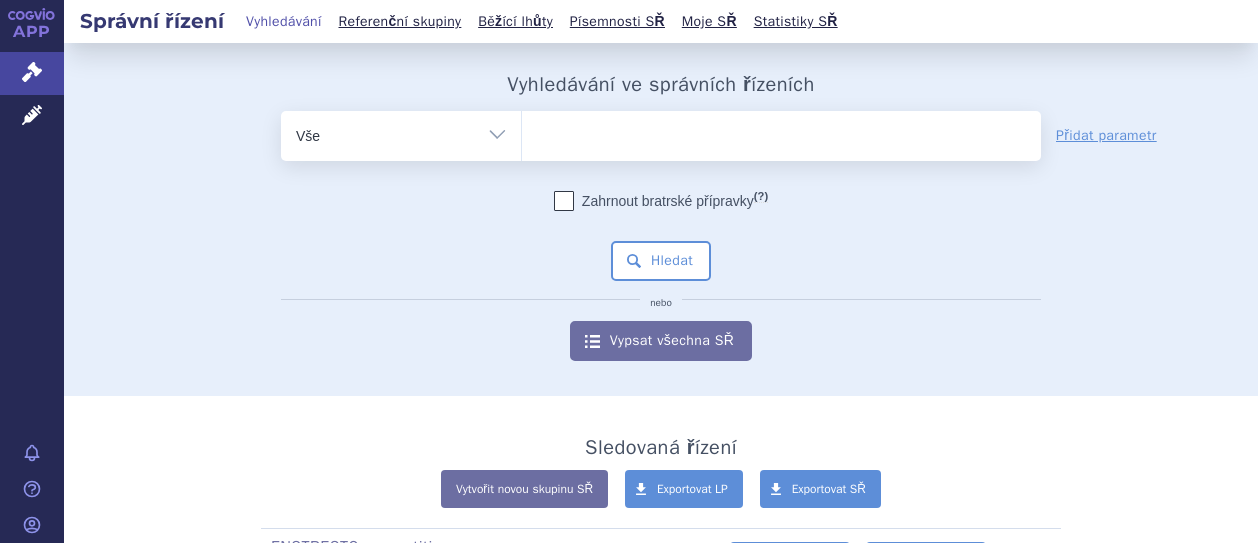 scroll, scrollTop: 0, scrollLeft: 0, axis: both 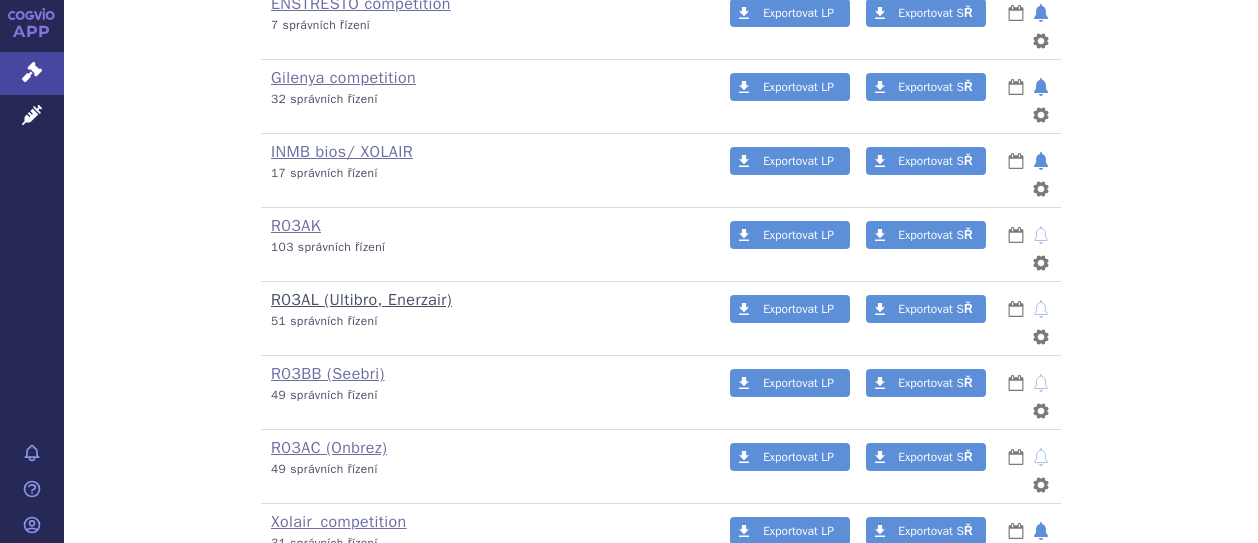 click on "R03AL (Ultibro, Enerzair)" at bounding box center [361, 300] 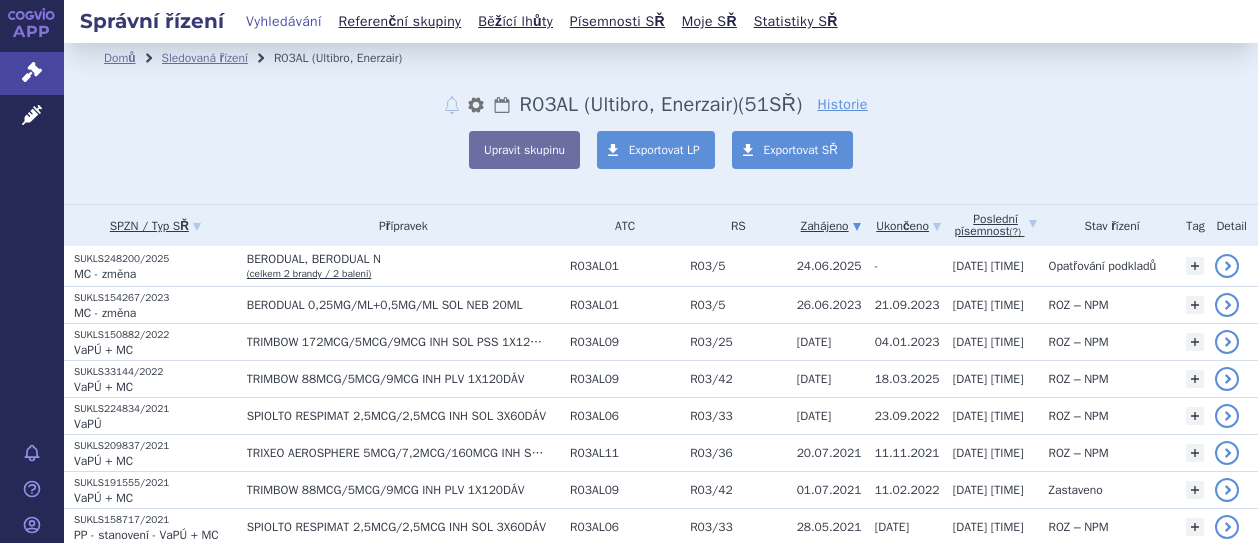 scroll, scrollTop: 0, scrollLeft: 0, axis: both 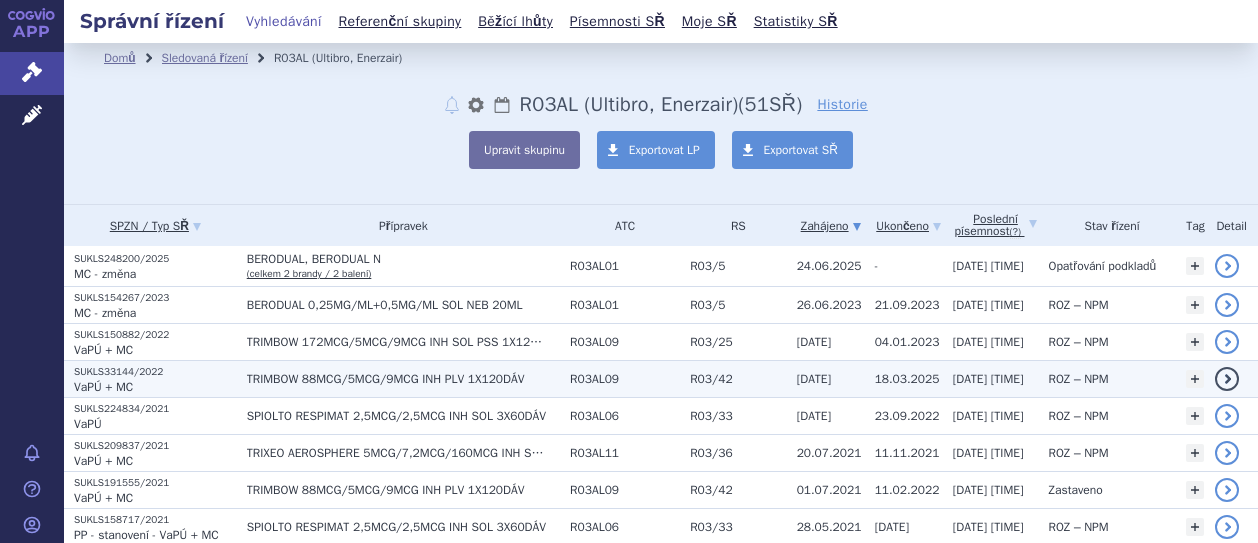click on "TRIMBOW 88MCG/5MCG/9MCG INH PLV 1X120DÁV" at bounding box center (397, 259) 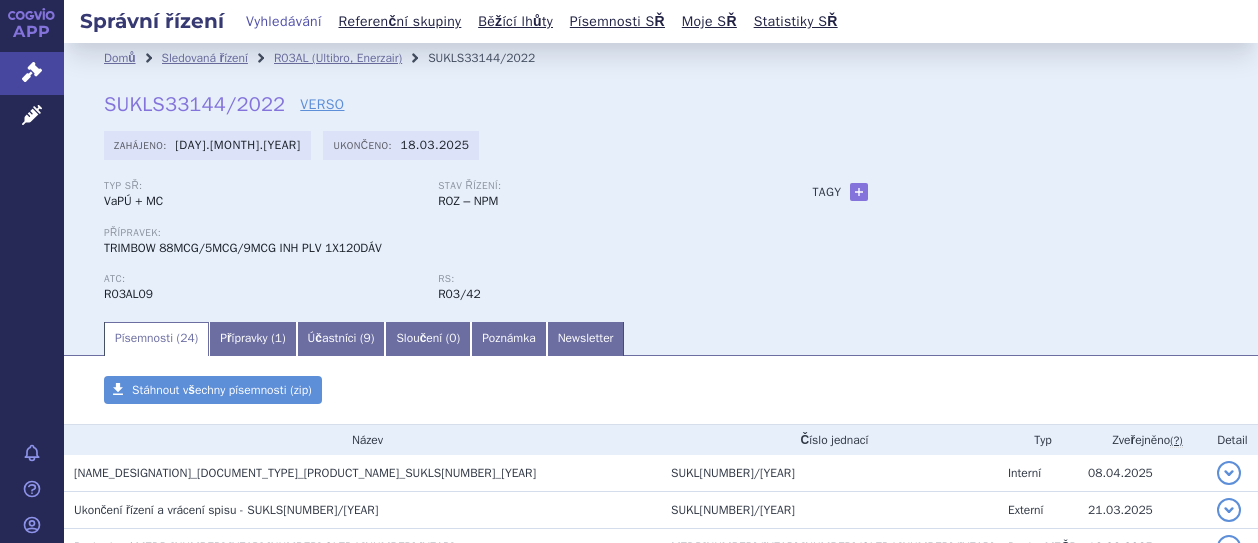 scroll, scrollTop: 0, scrollLeft: 0, axis: both 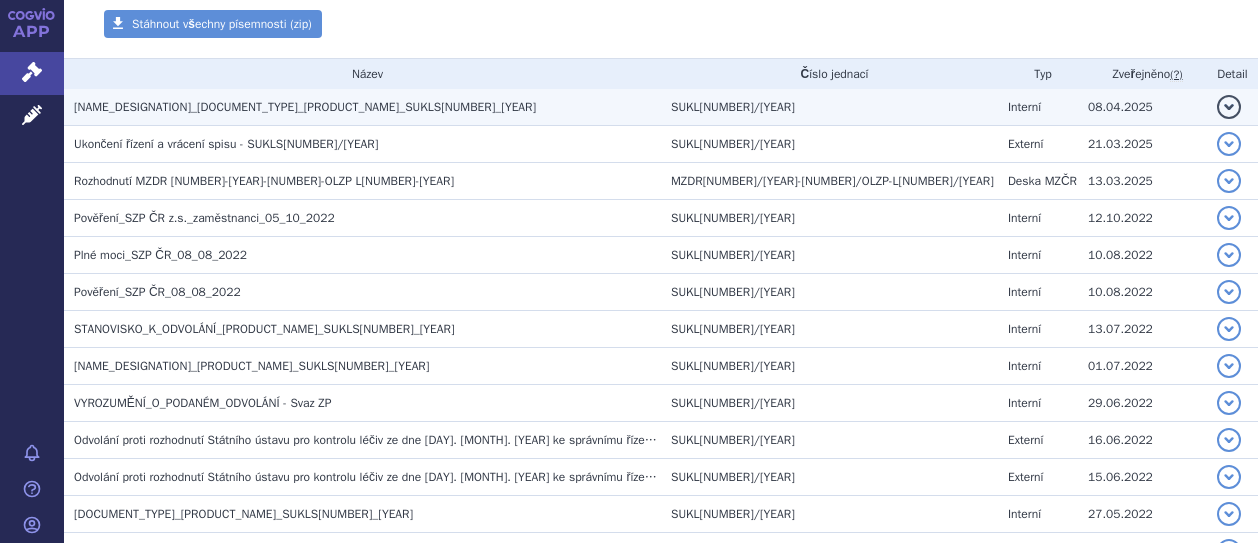 click on "[NAME_DESIGNATION]_[DOCUMENT_TYPE]_[PRODUCT_NAME]_SUKLS[NUMBER]_[YEAR]" at bounding box center [305, 107] 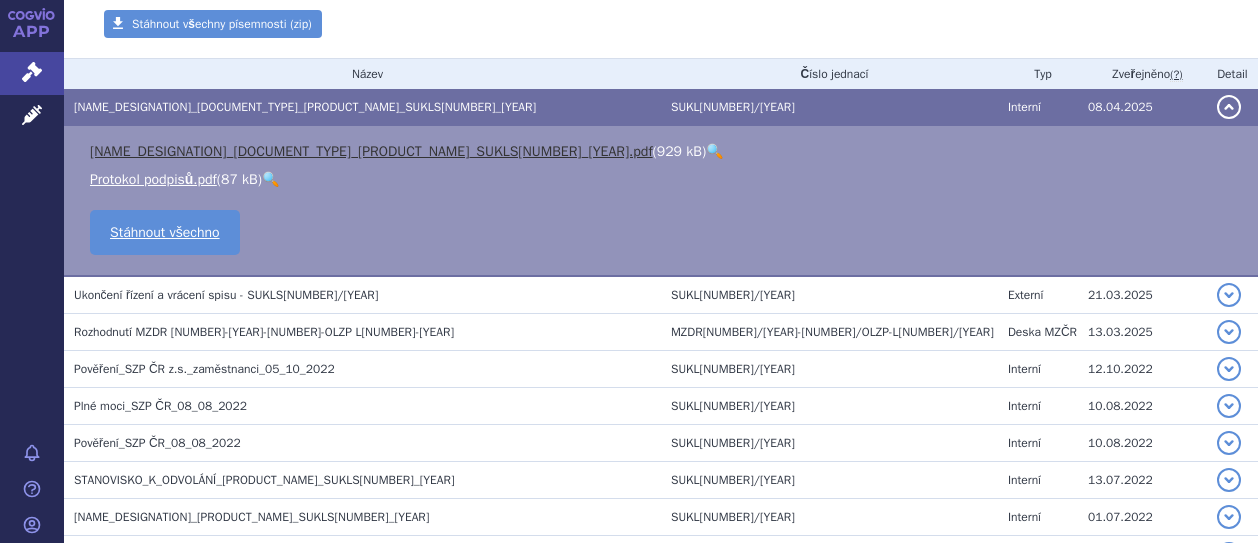 click on "[NAME_DESIGNATION]_[DOCUMENT_TYPE]_[PRODUCT_NAME]_SUKLS[NUMBER]_[YEAR].pdf" at bounding box center [371, 151] 